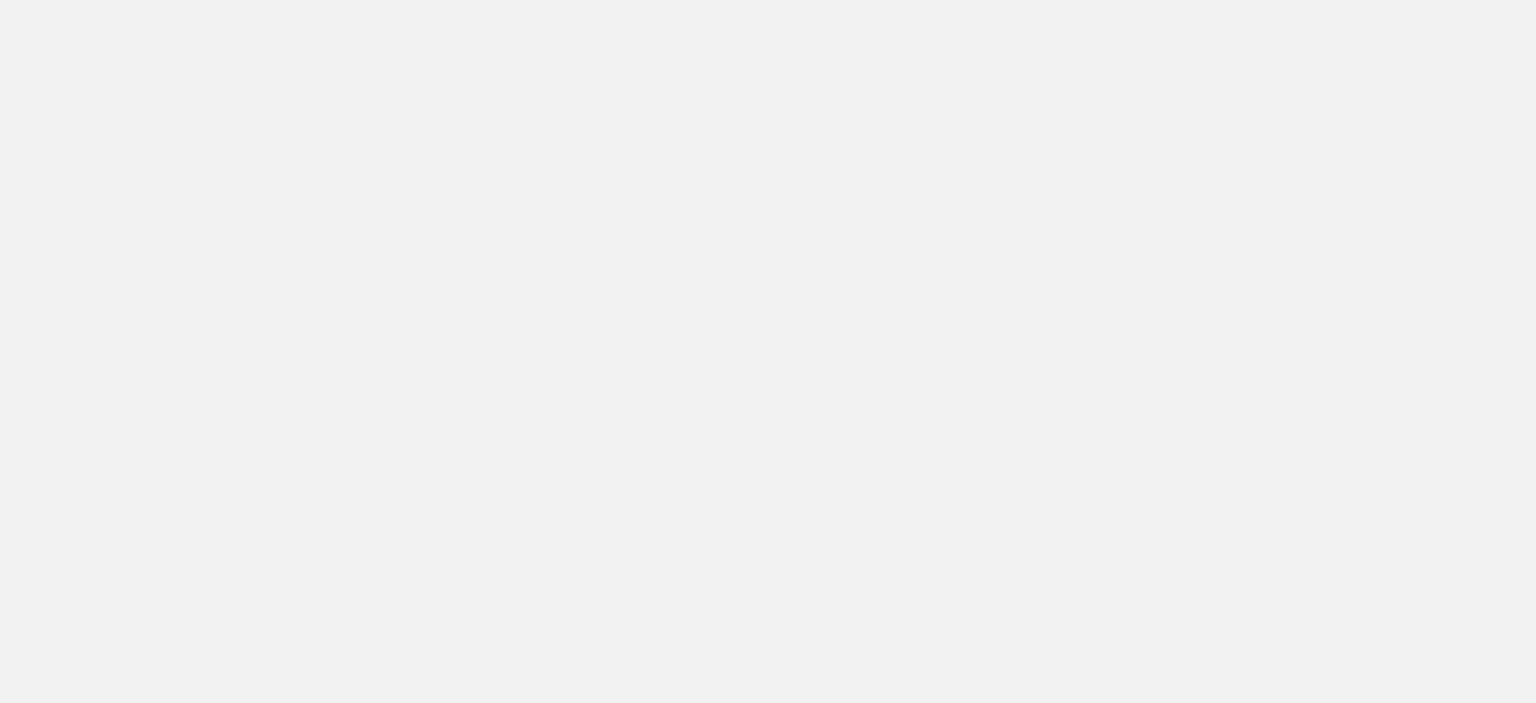 scroll, scrollTop: 0, scrollLeft: 0, axis: both 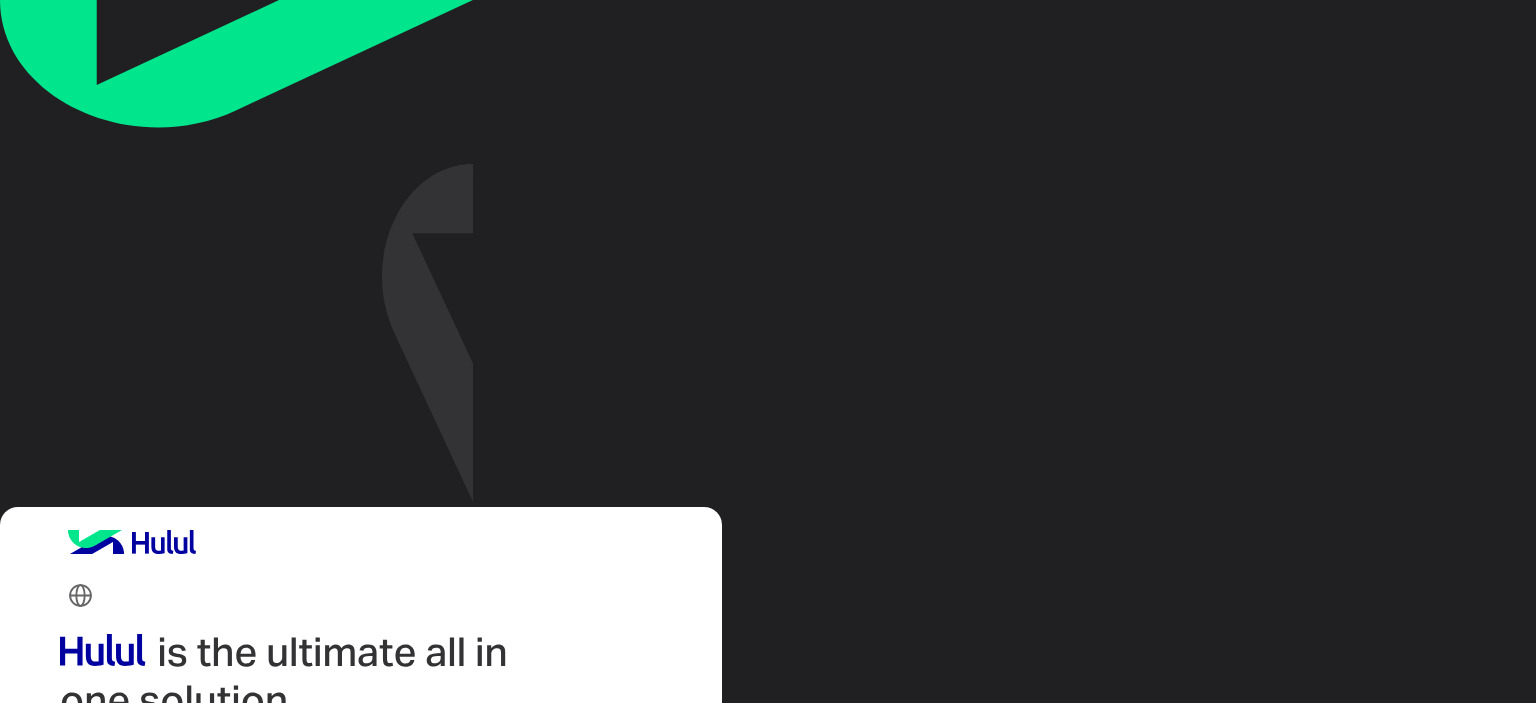 click at bounding box center (80, 844) 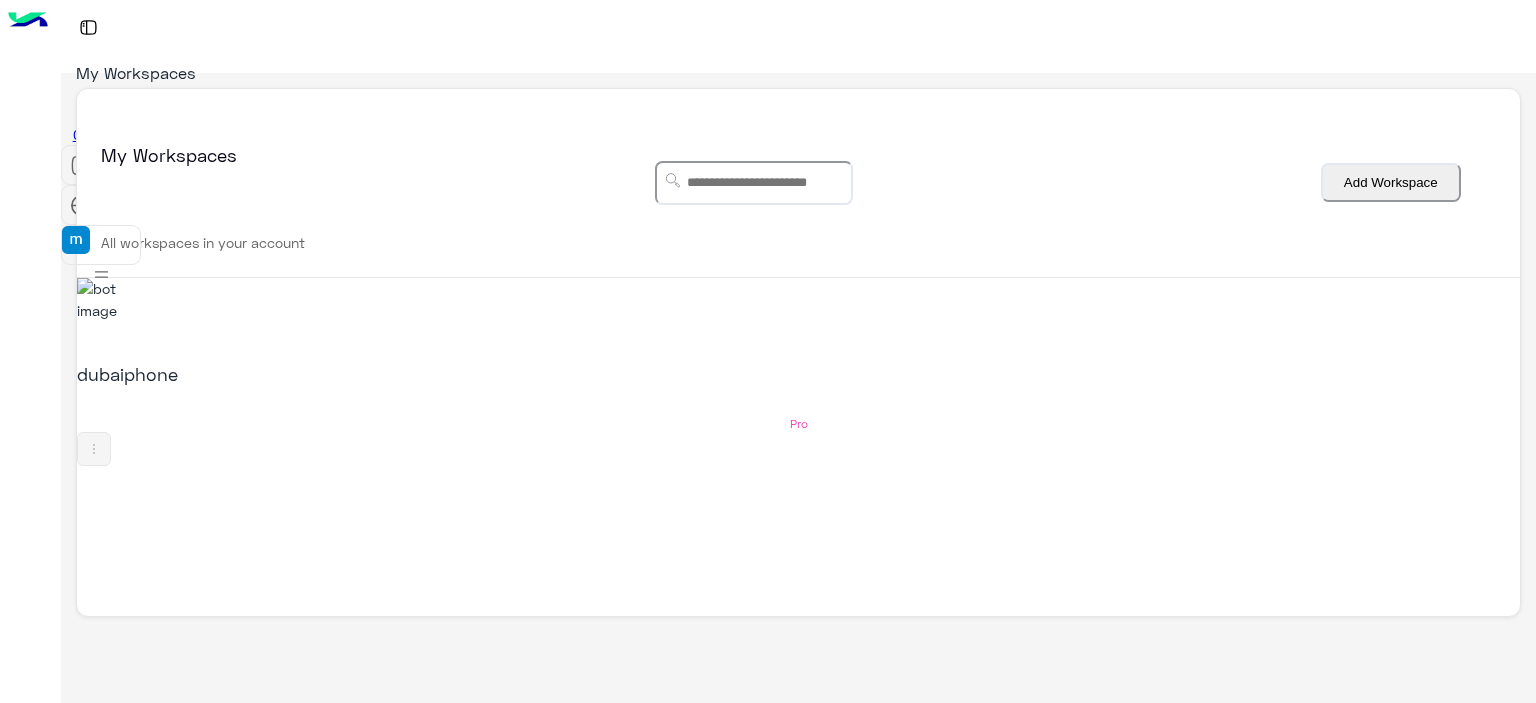 scroll, scrollTop: 0, scrollLeft: 0, axis: both 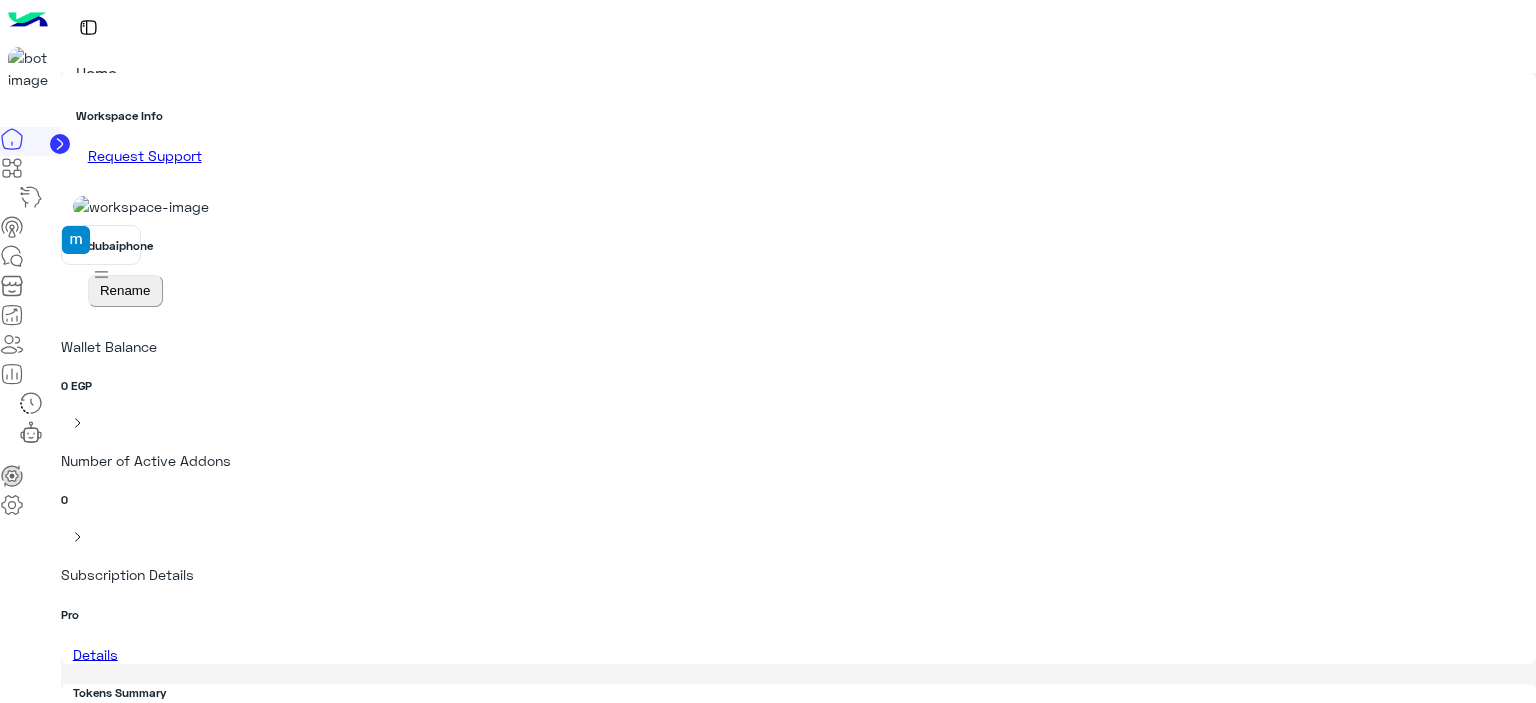 click at bounding box center (12, 380) 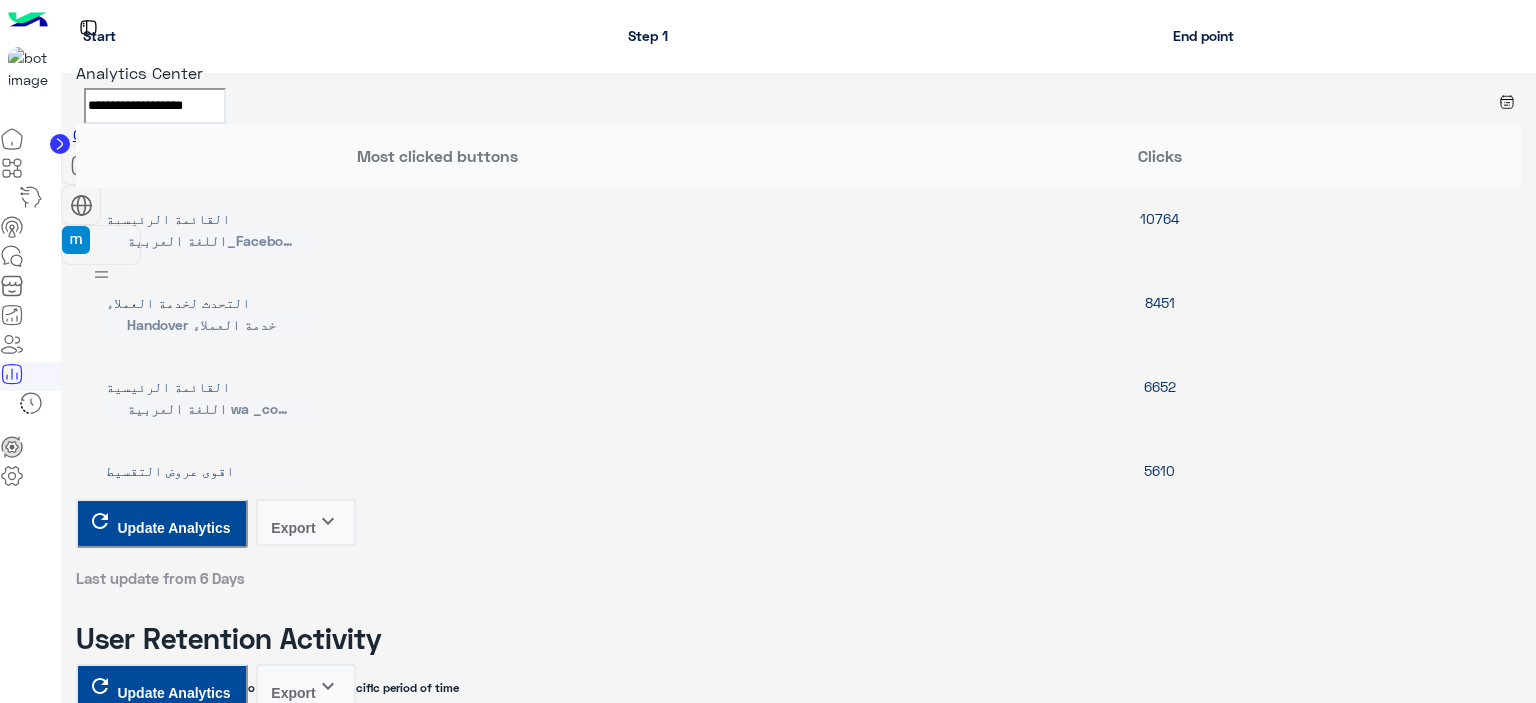 scroll, scrollTop: 4100, scrollLeft: 0, axis: vertical 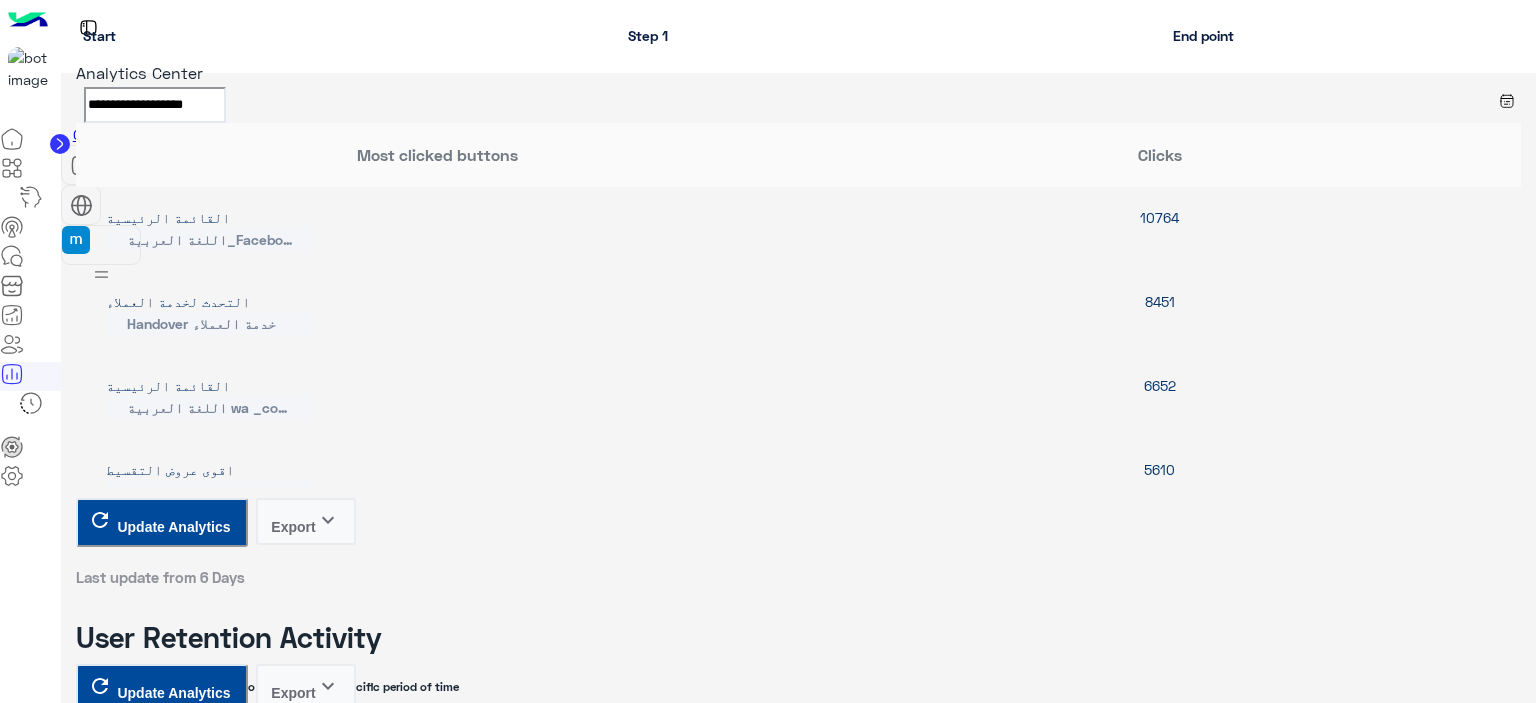 click on "**********" at bounding box center (155, 5266) 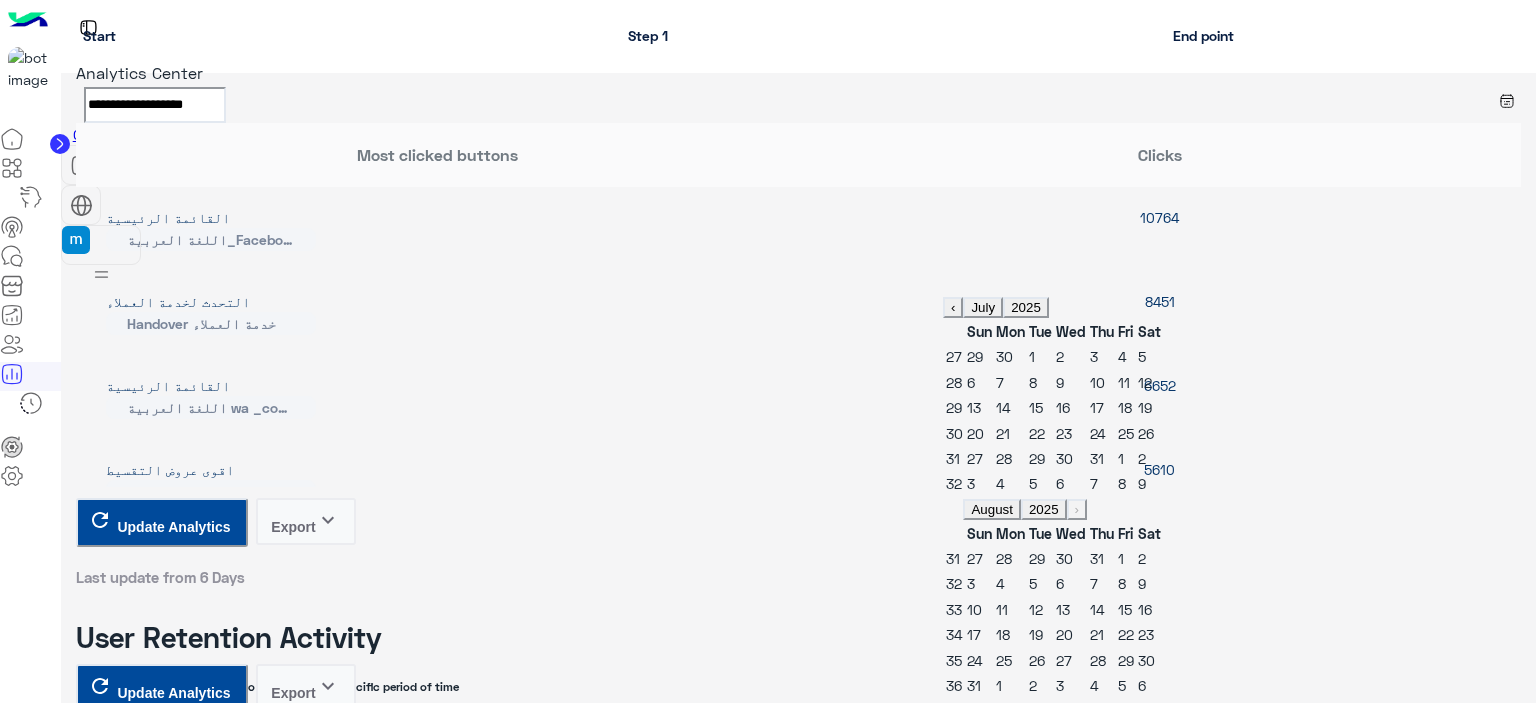 click on "7" at bounding box center [1000, 382] 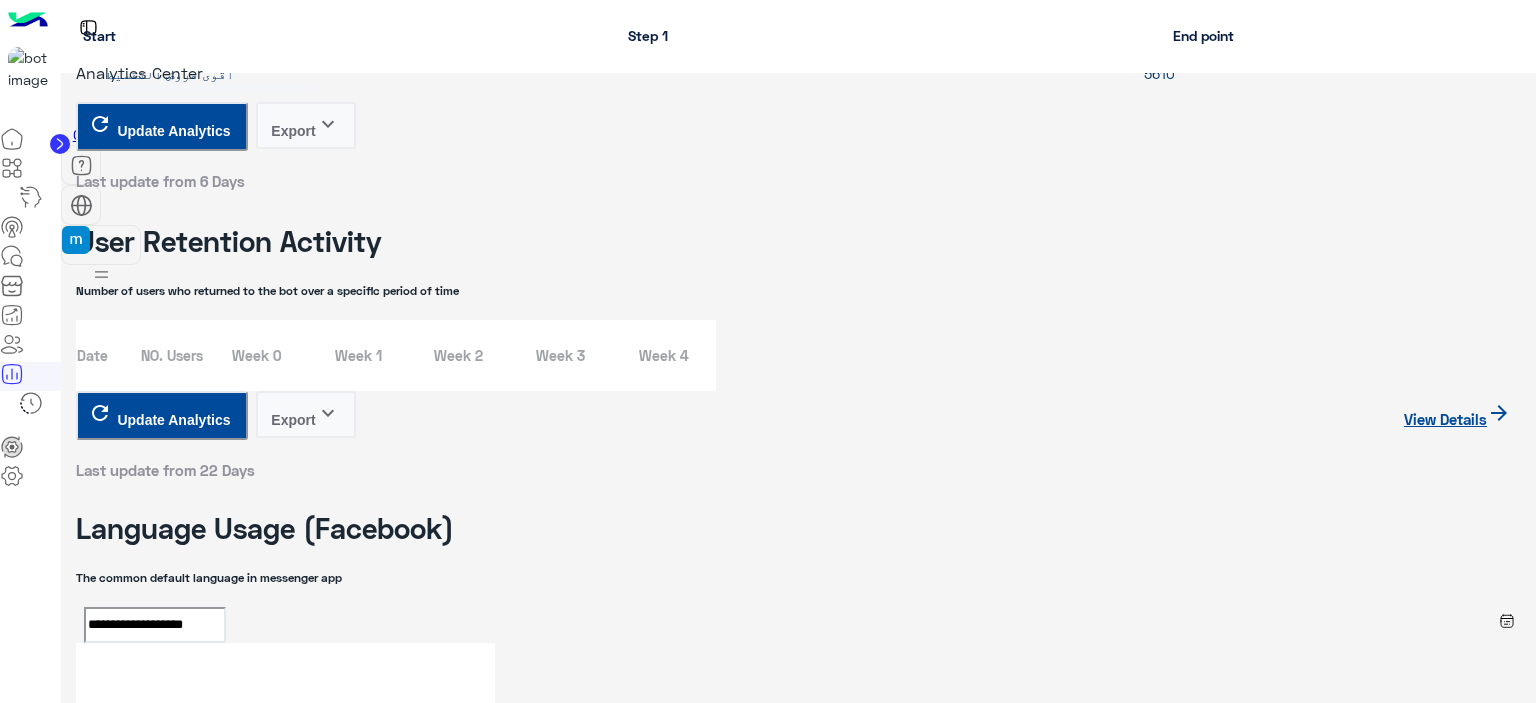scroll, scrollTop: 4500, scrollLeft: 0, axis: vertical 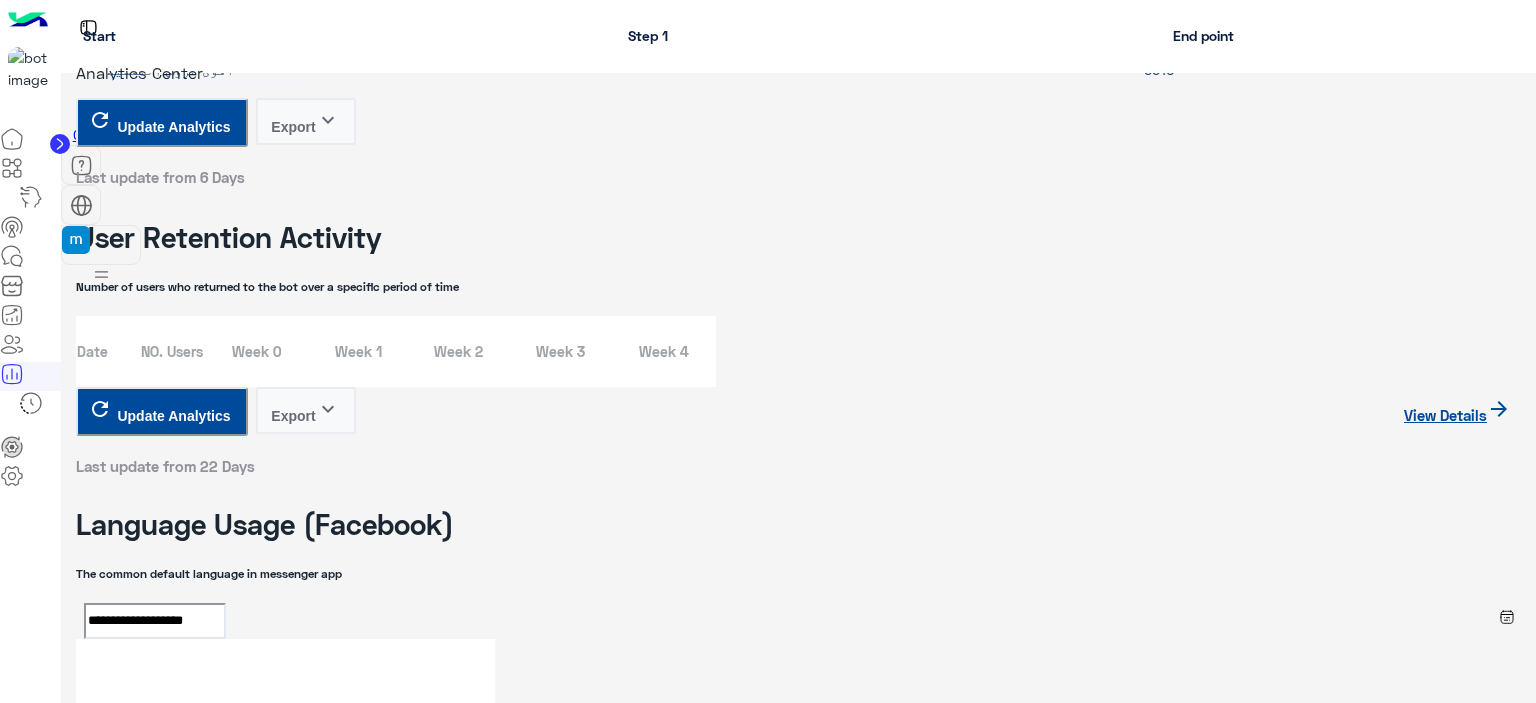 click on "keyboard_arrow_down" at bounding box center (328, 5343) 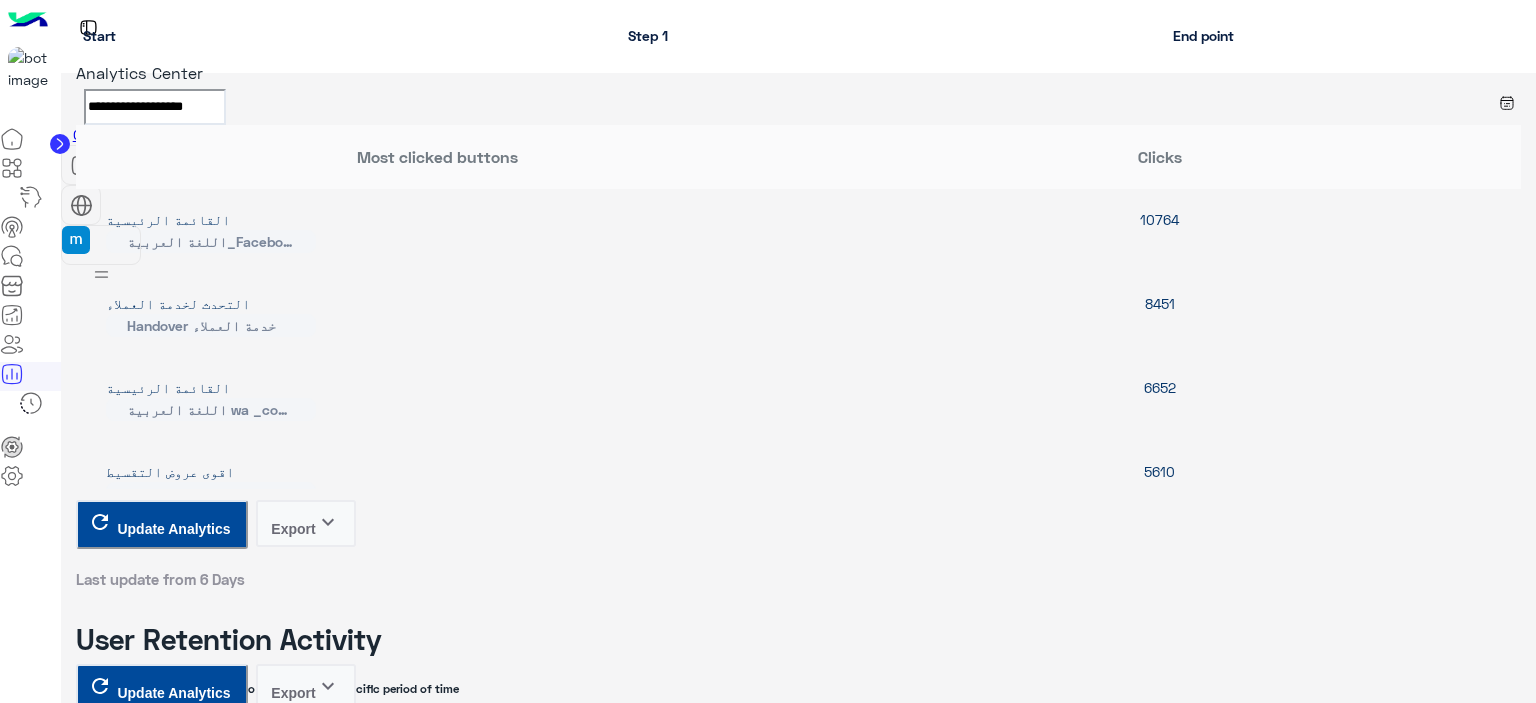 scroll, scrollTop: 4000, scrollLeft: 0, axis: vertical 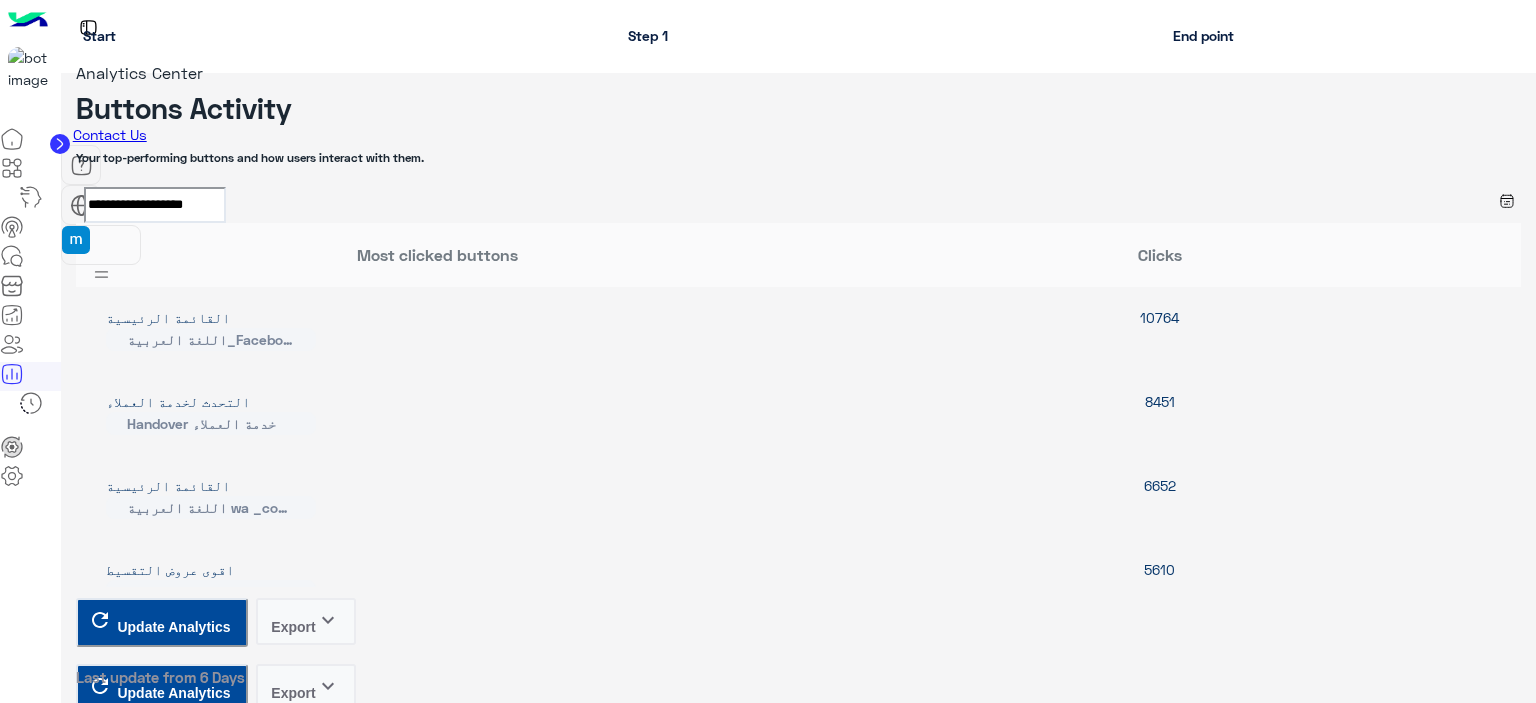 click on "View Details" at bounding box center (139, 5170) 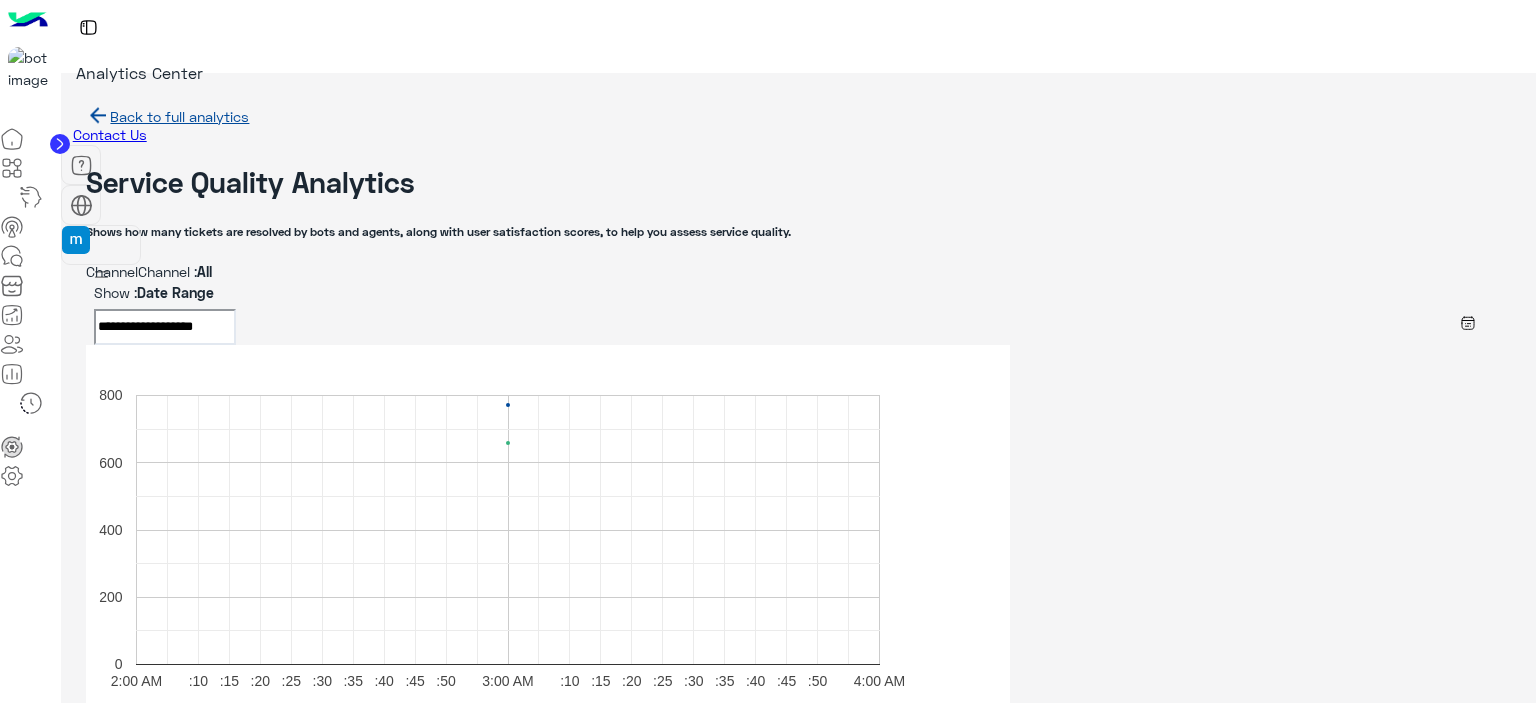 click on "**********" at bounding box center [165, 327] 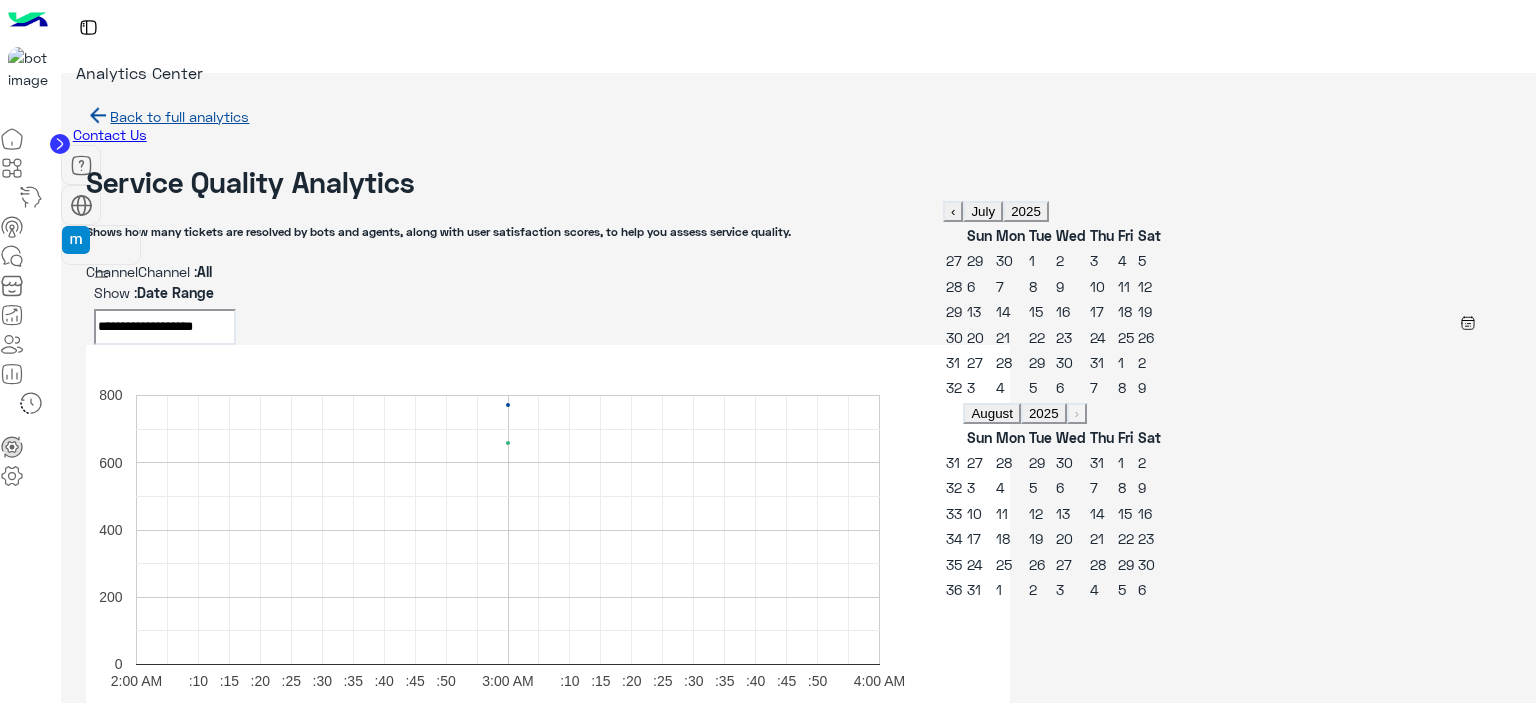 click on "7" at bounding box center (1000, 286) 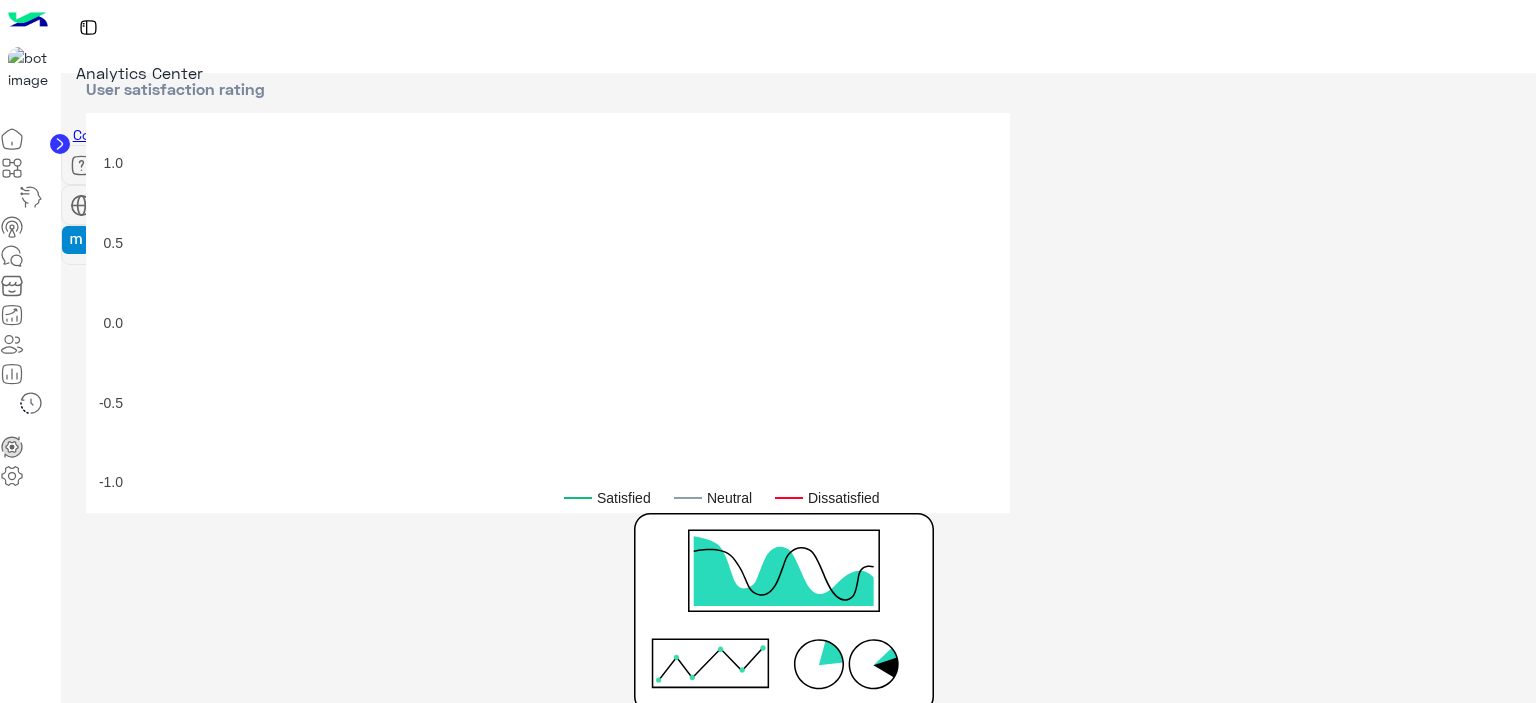 scroll, scrollTop: 1300, scrollLeft: 0, axis: vertical 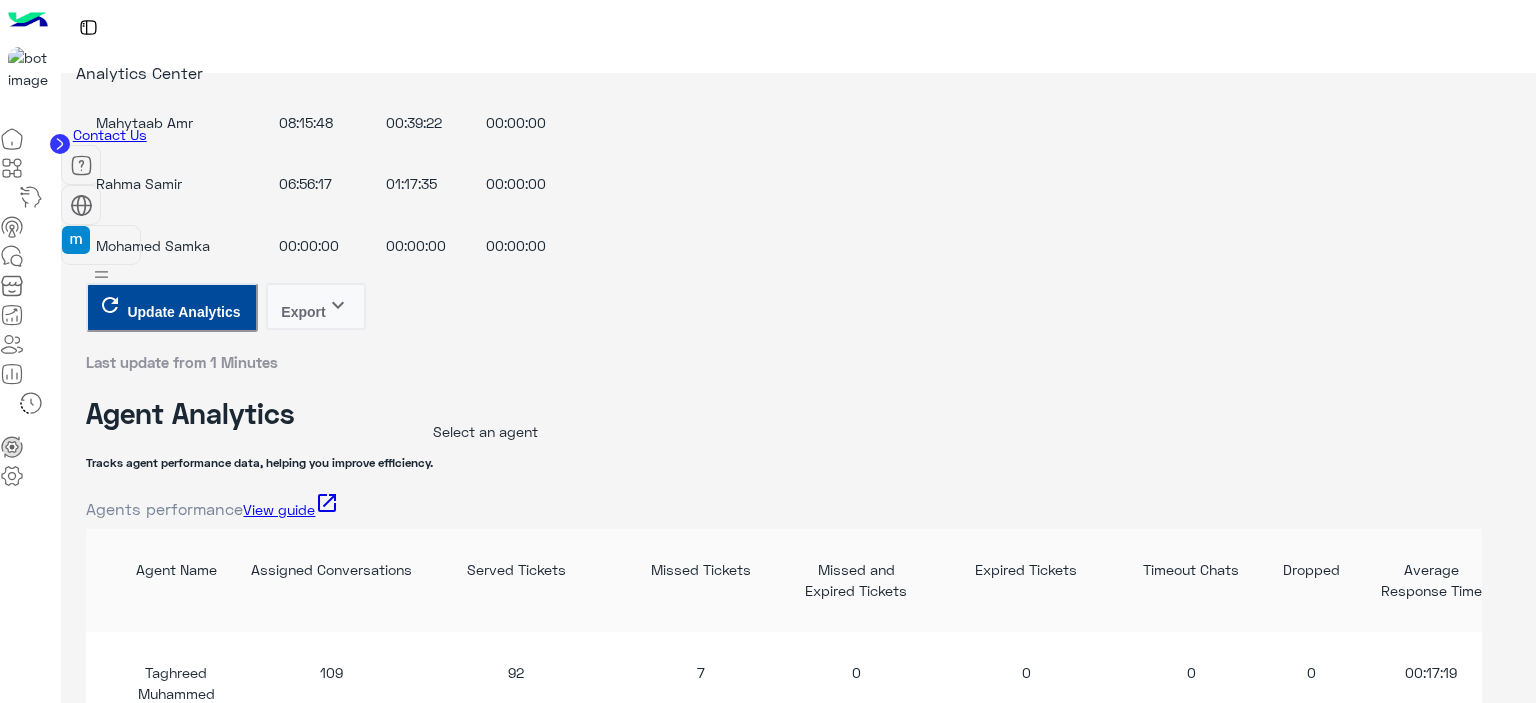 click on "Export   keyboard_arrow_down" at bounding box center (316, 1062) 